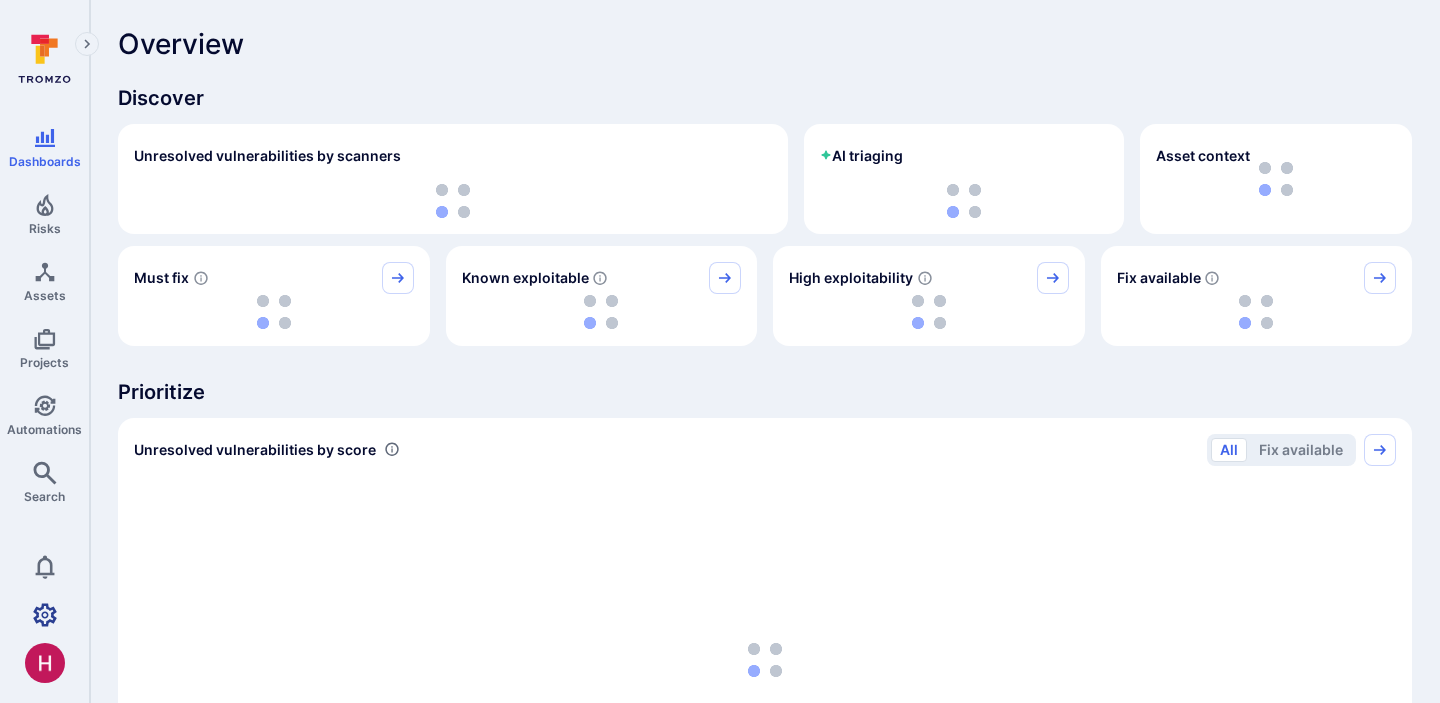 scroll, scrollTop: 0, scrollLeft: 0, axis: both 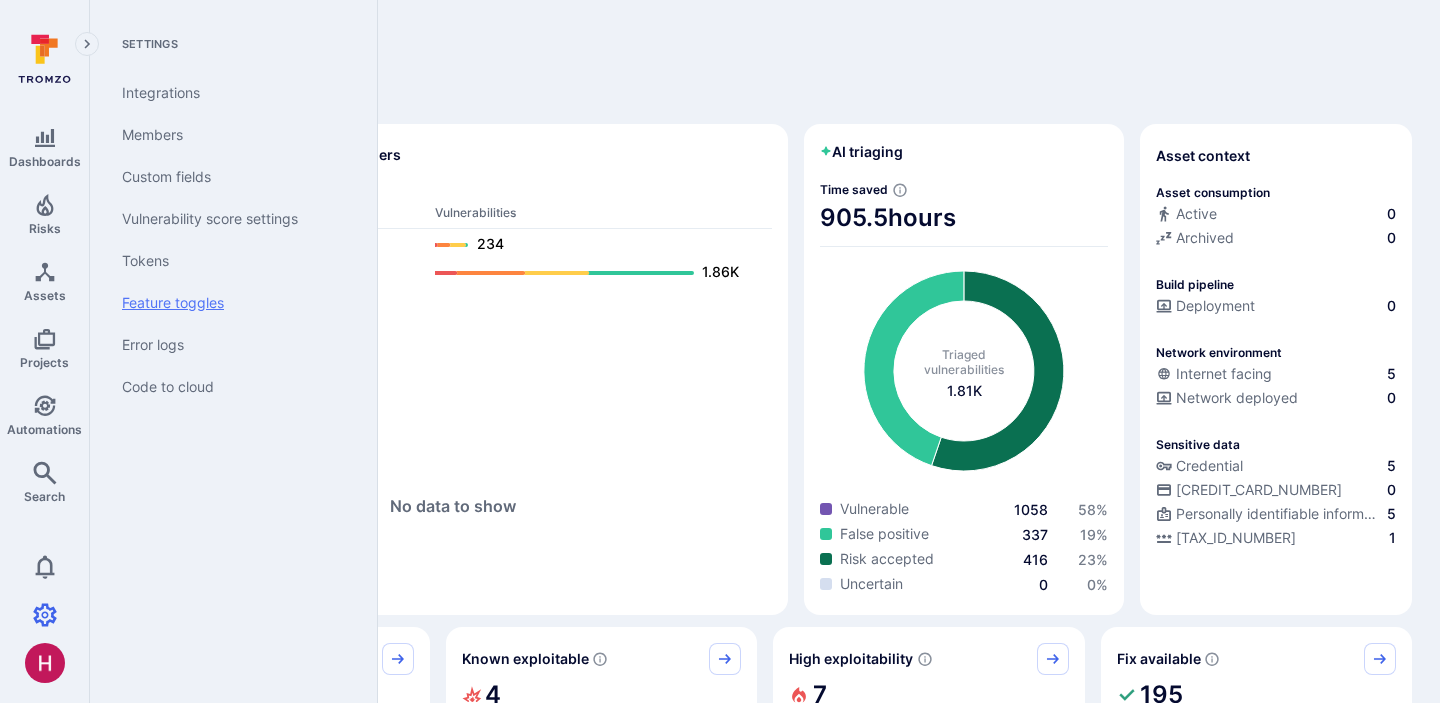 click on "Feature toggles" at bounding box center [229, 303] 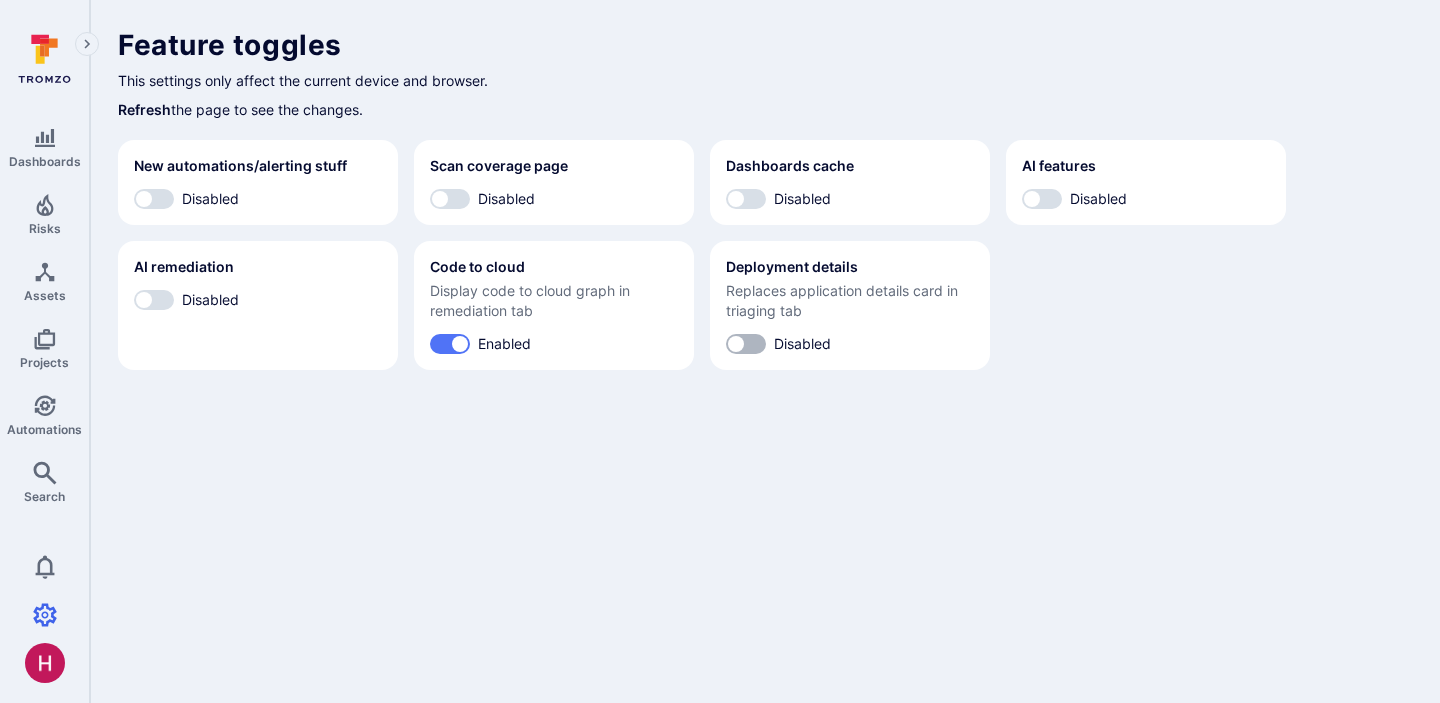 click on "Disabled" at bounding box center [736, 344] 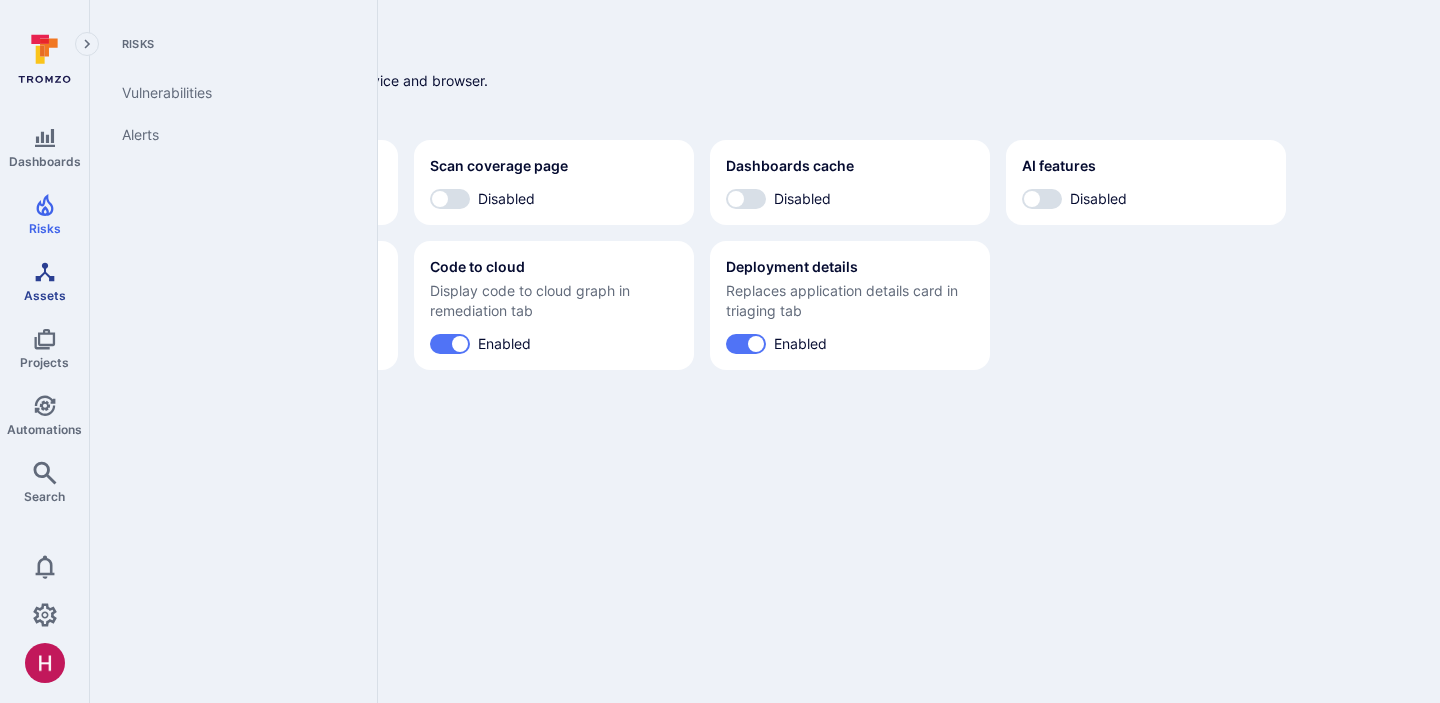 click on "Assets" at bounding box center (45, 295) 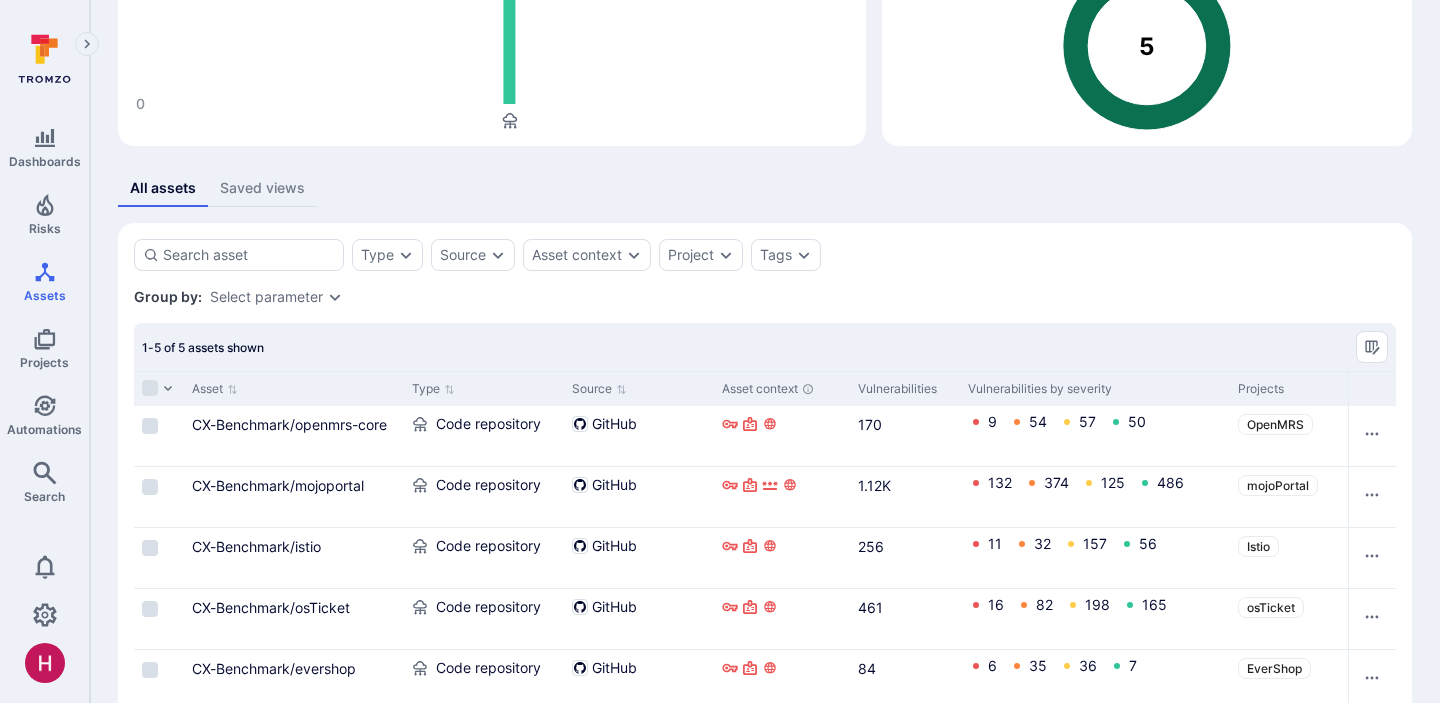 scroll, scrollTop: 221, scrollLeft: 0, axis: vertical 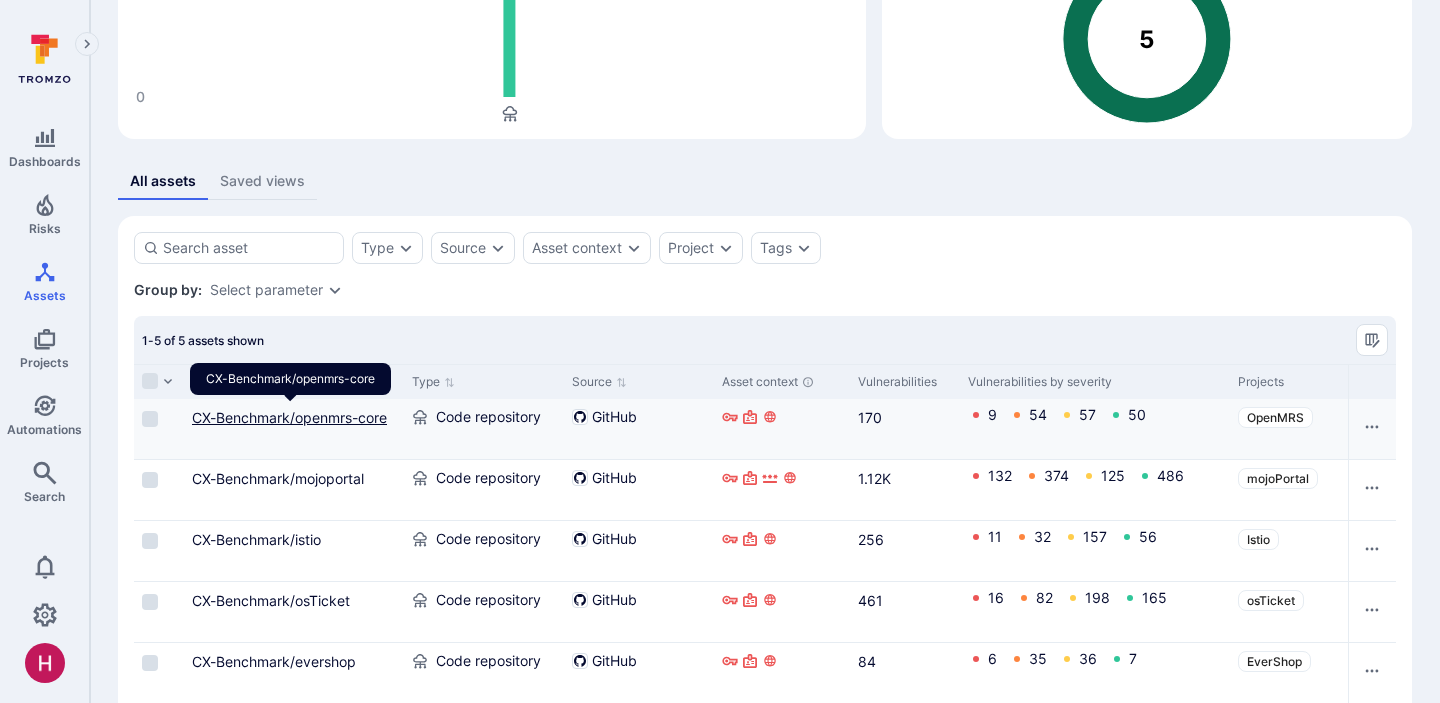 click on "CX-Benchmark/openmrs-core" at bounding box center [289, 417] 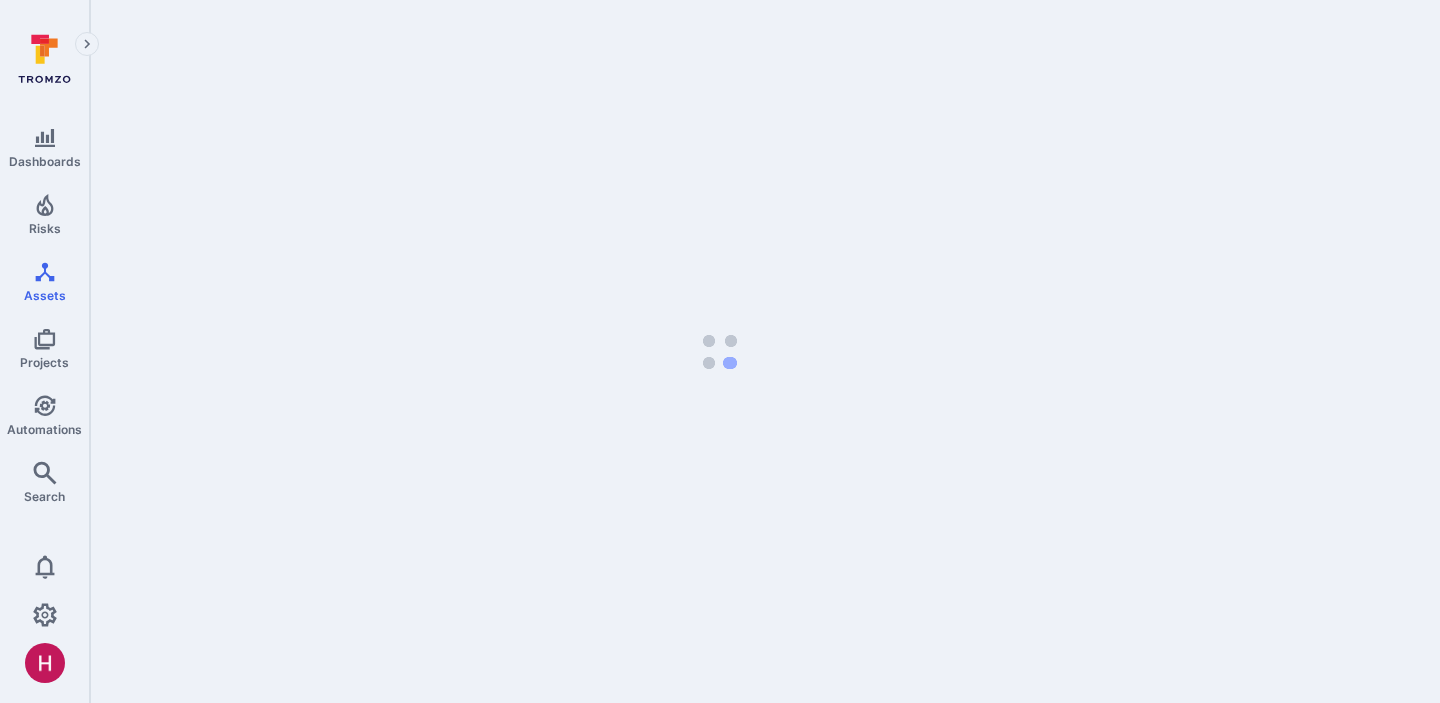 scroll, scrollTop: 0, scrollLeft: 0, axis: both 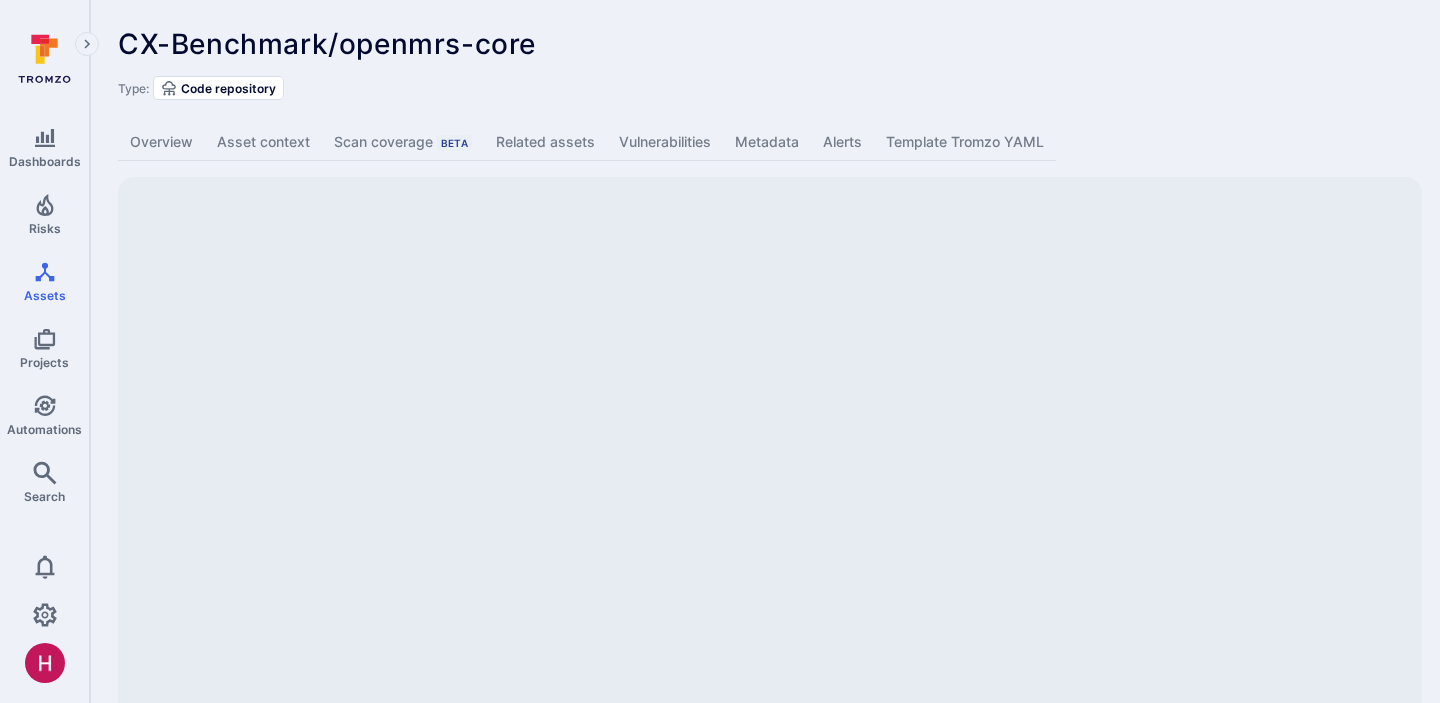 click on "Overview" at bounding box center (161, 142) 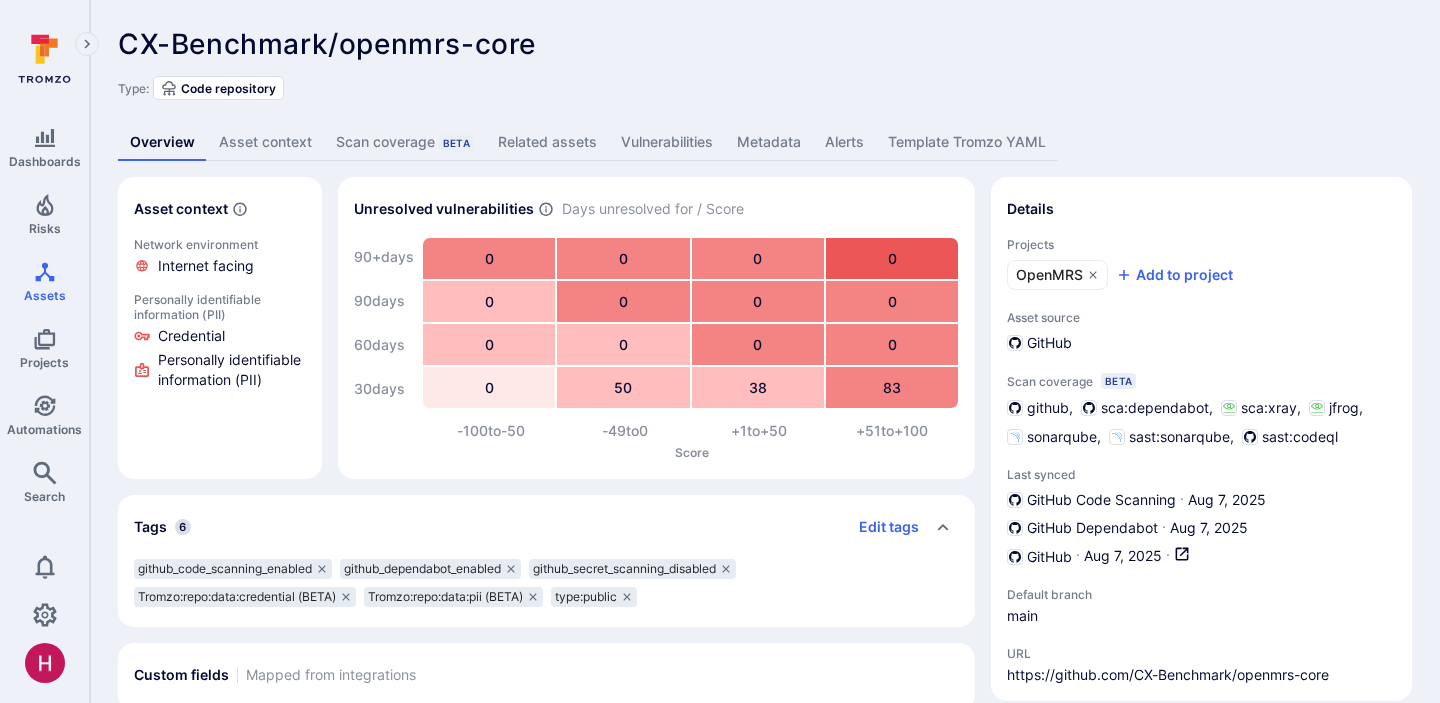scroll, scrollTop: 36, scrollLeft: 0, axis: vertical 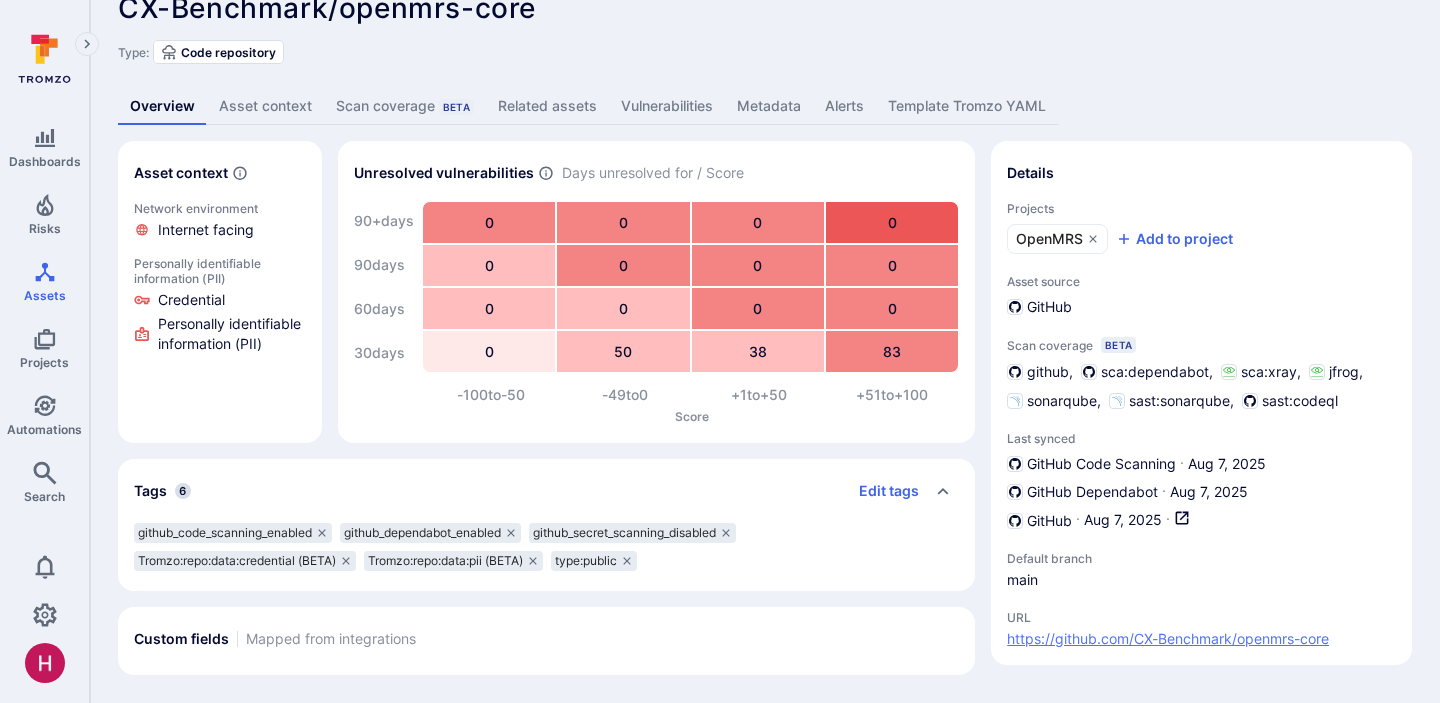click on "https://github.com/CX-Benchmark/openmrs-core" at bounding box center (1168, 639) 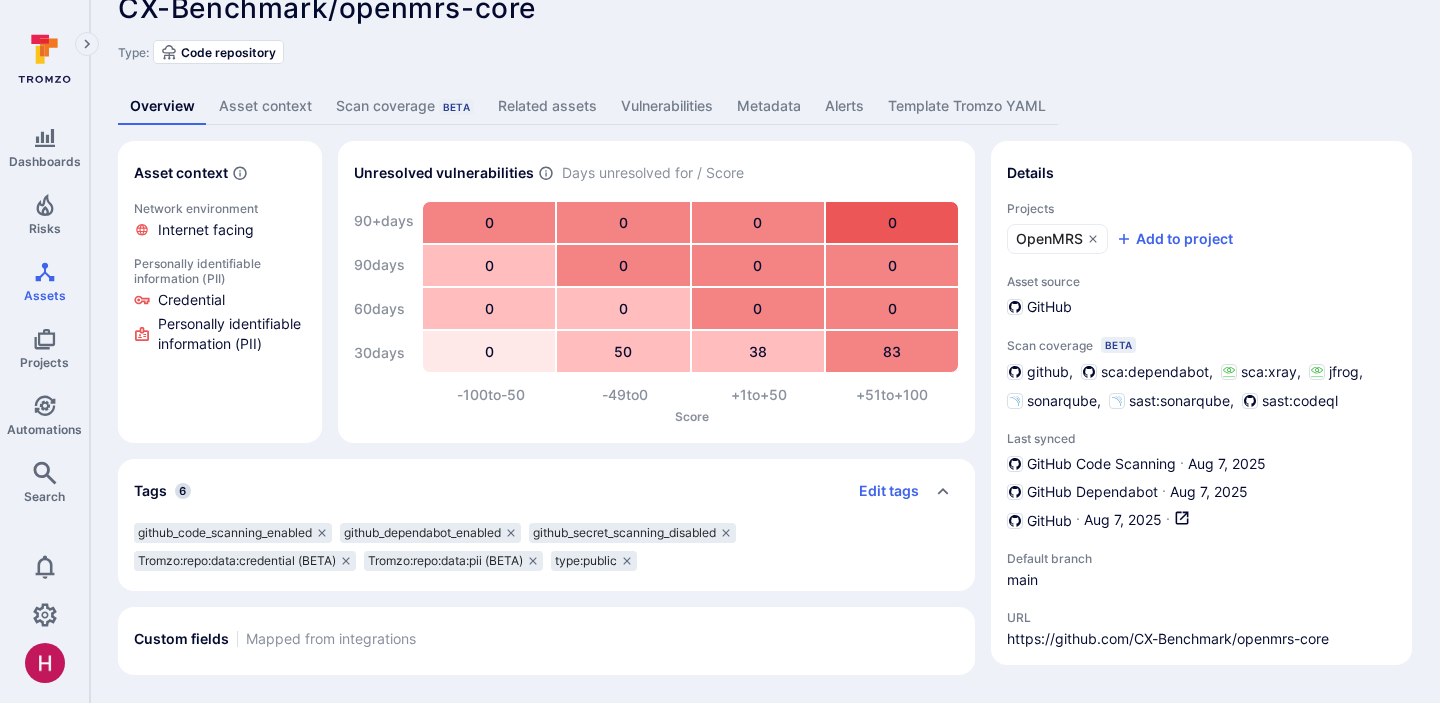 click on "Type: Code repository" at bounding box center [765, 52] 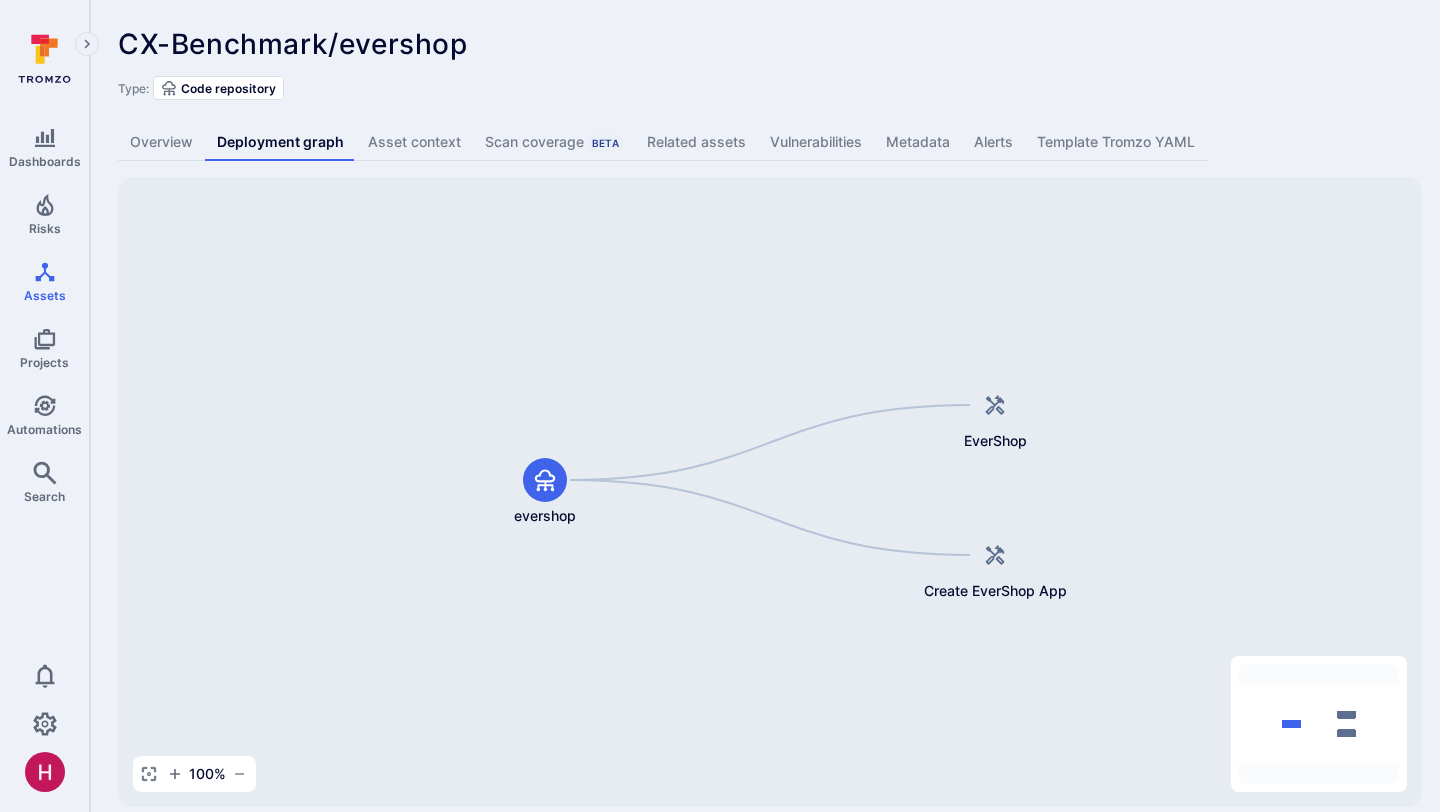 scroll, scrollTop: 0, scrollLeft: 0, axis: both 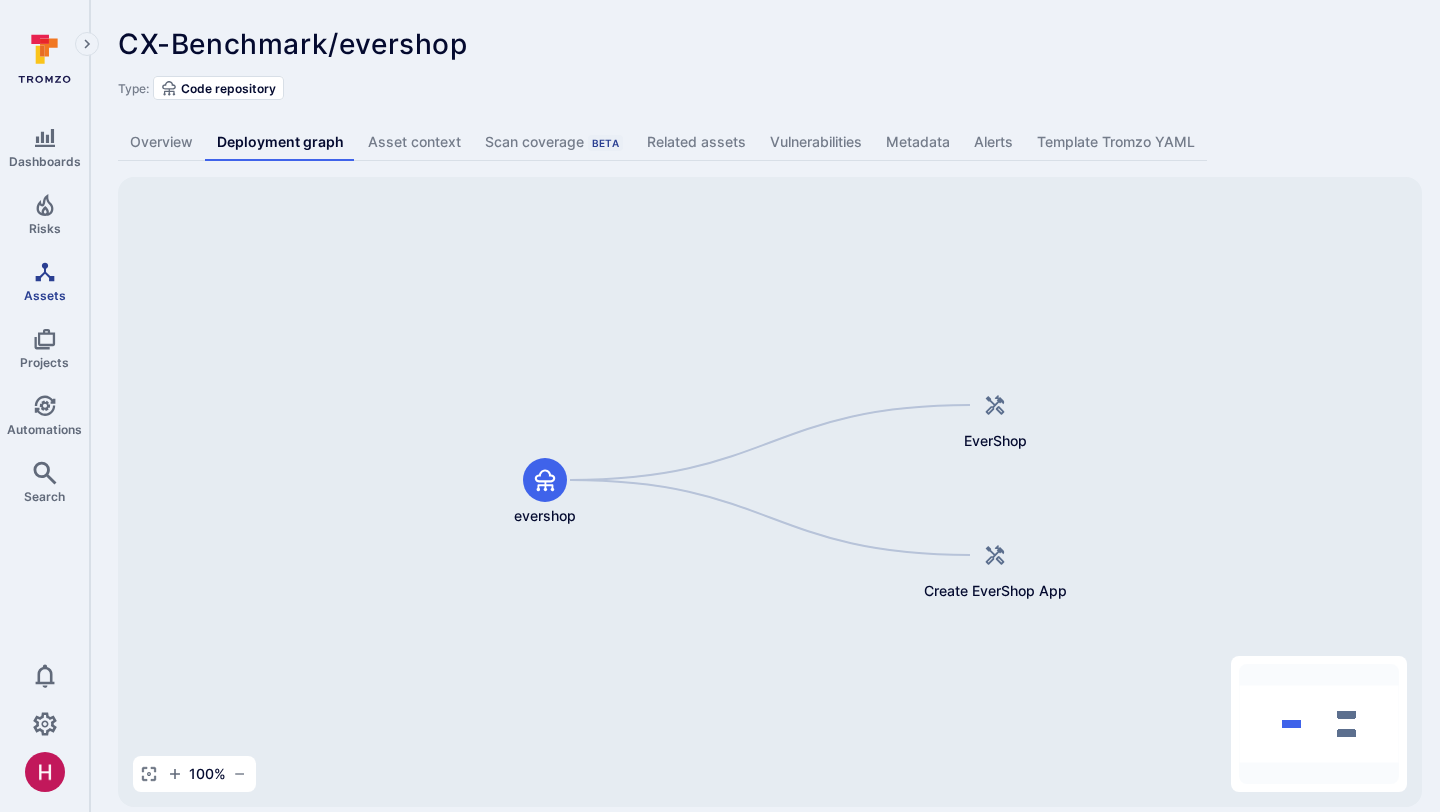 click on "Assets" at bounding box center (45, 295) 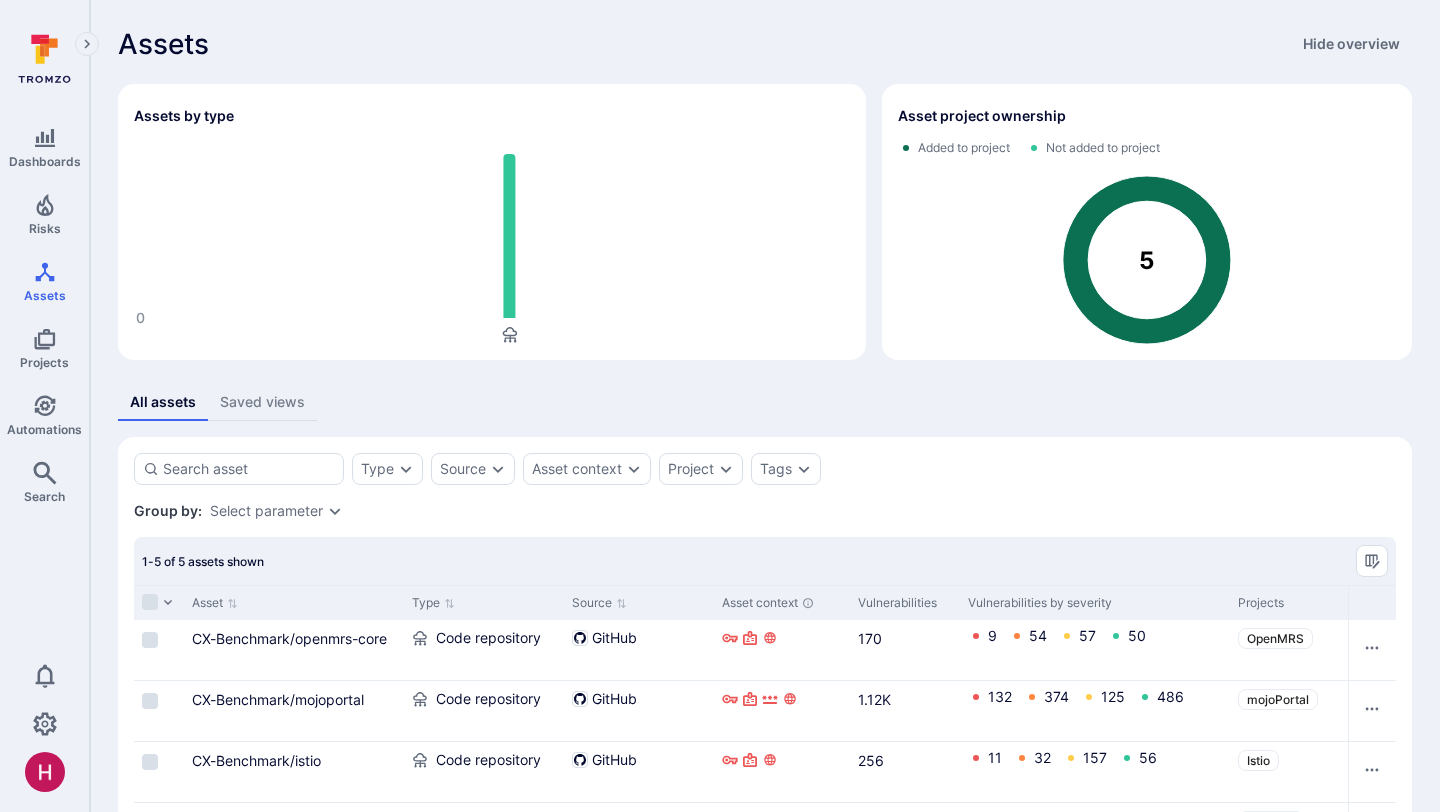 click on "CX-Benchmark/openmrs-core" at bounding box center [289, 638] 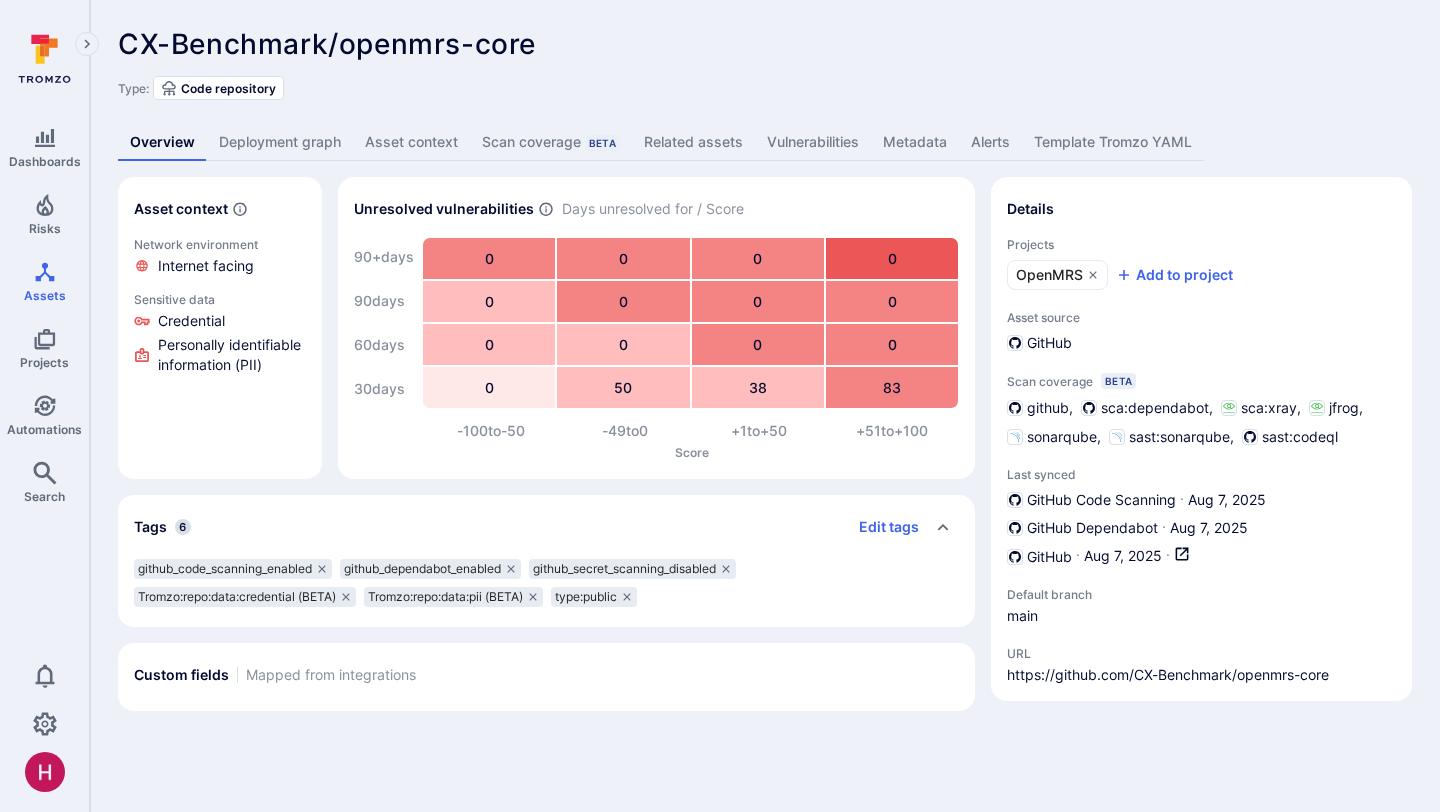 click on "Deployment graph" at bounding box center [280, 142] 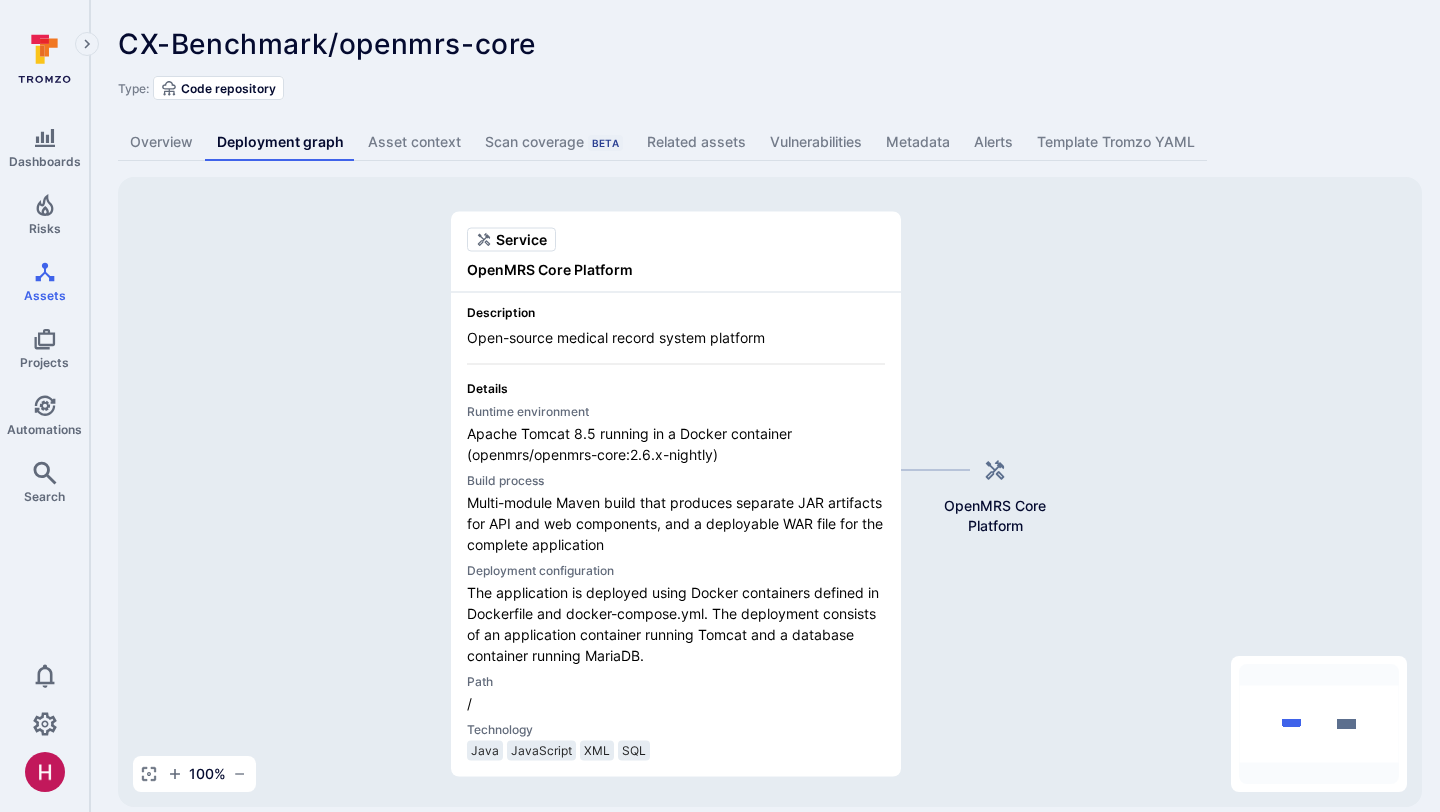 scroll, scrollTop: 23, scrollLeft: 0, axis: vertical 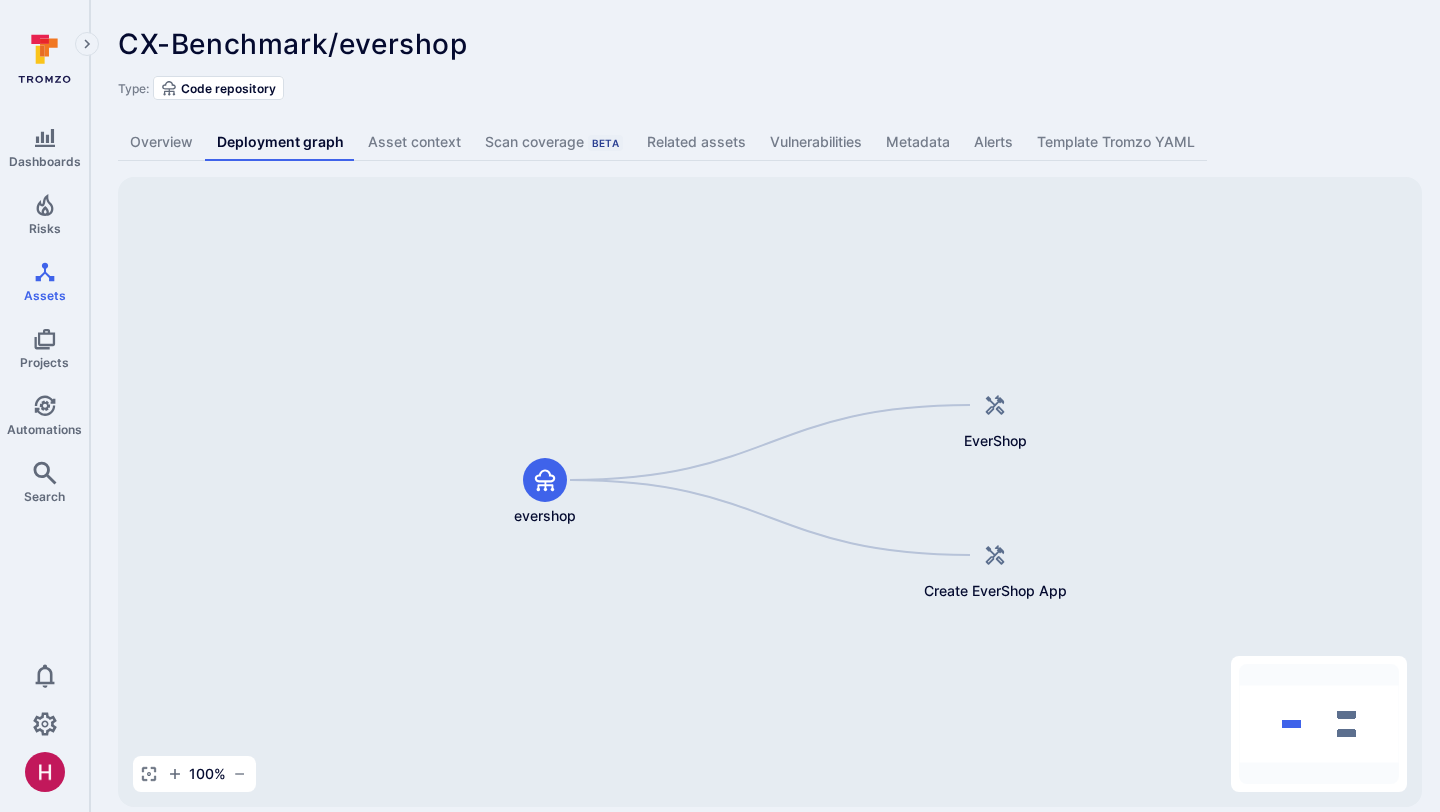 click on "Overview" at bounding box center [161, 142] 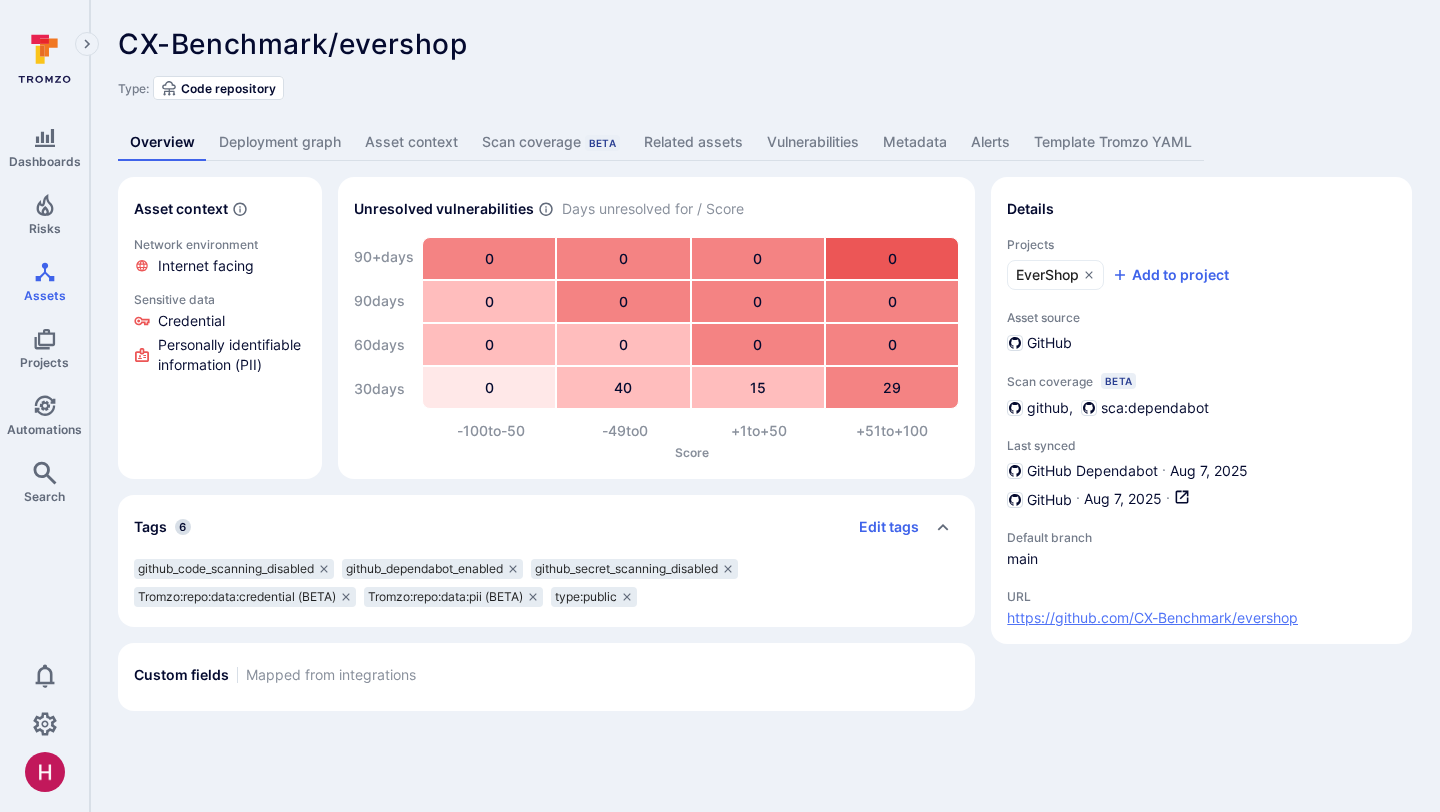 click on "https://github.com/CX-Benchmark/evershop" at bounding box center [1152, 618] 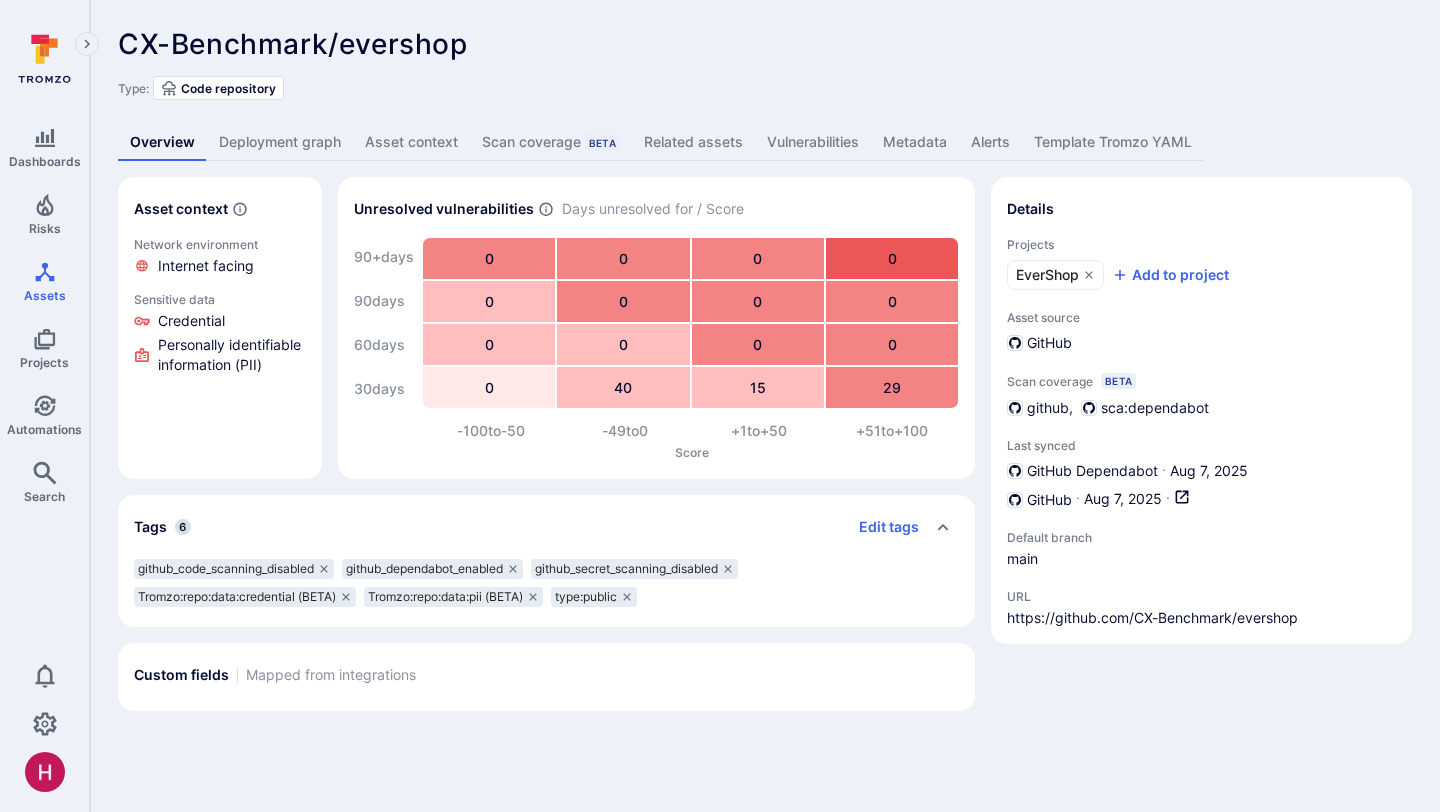 click on "Deployment graph" at bounding box center [280, 142] 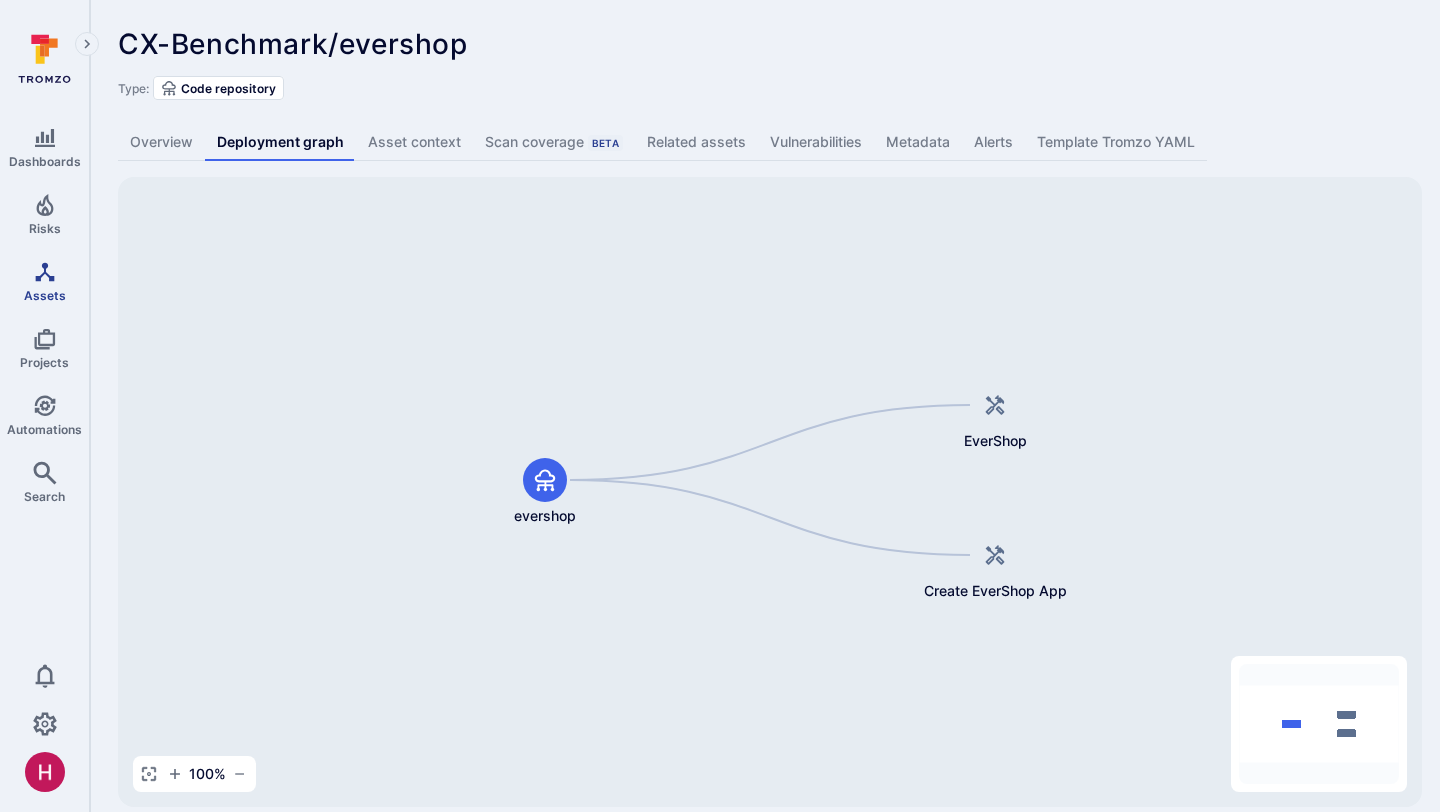 click on "Assets" at bounding box center (44, 281) 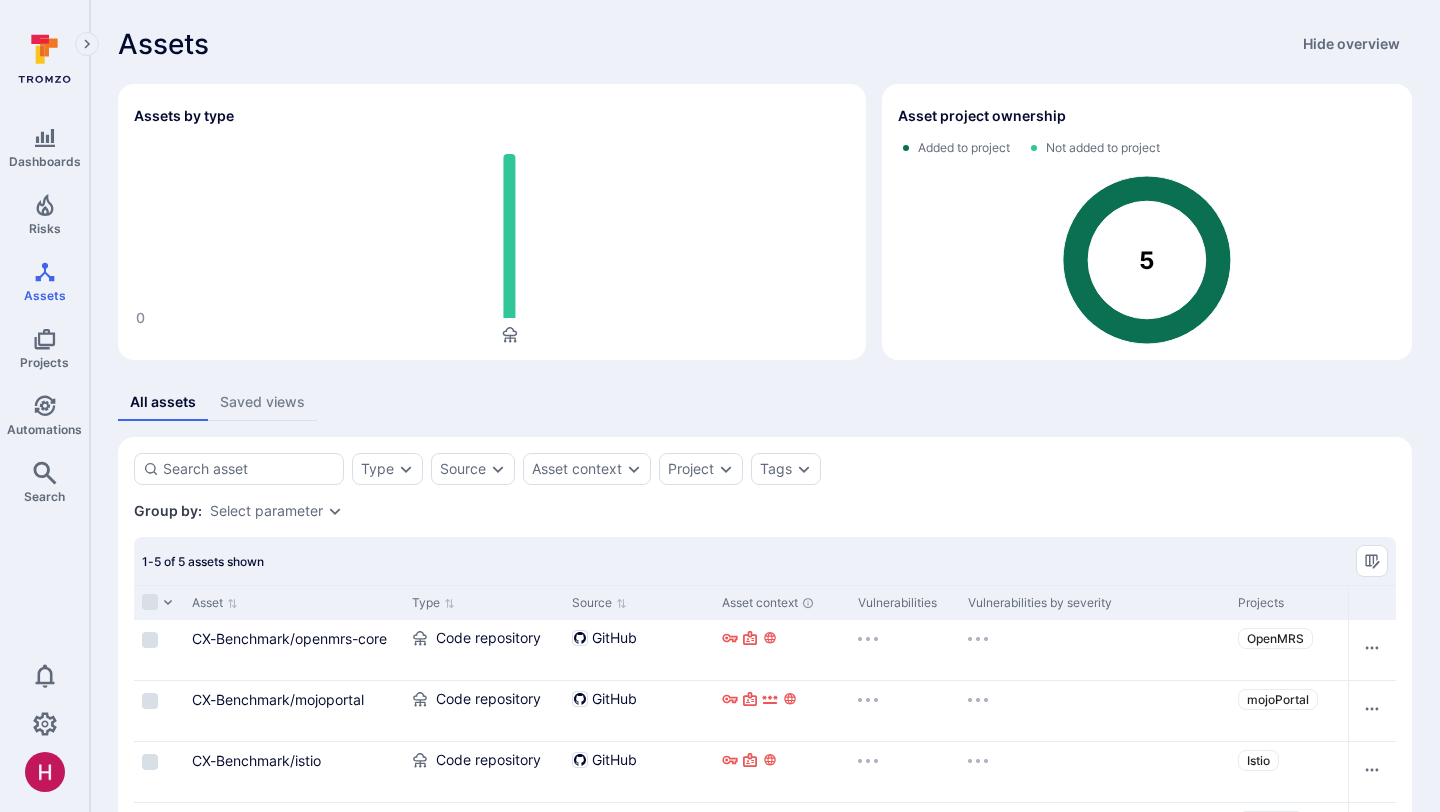 scroll, scrollTop: 156, scrollLeft: 0, axis: vertical 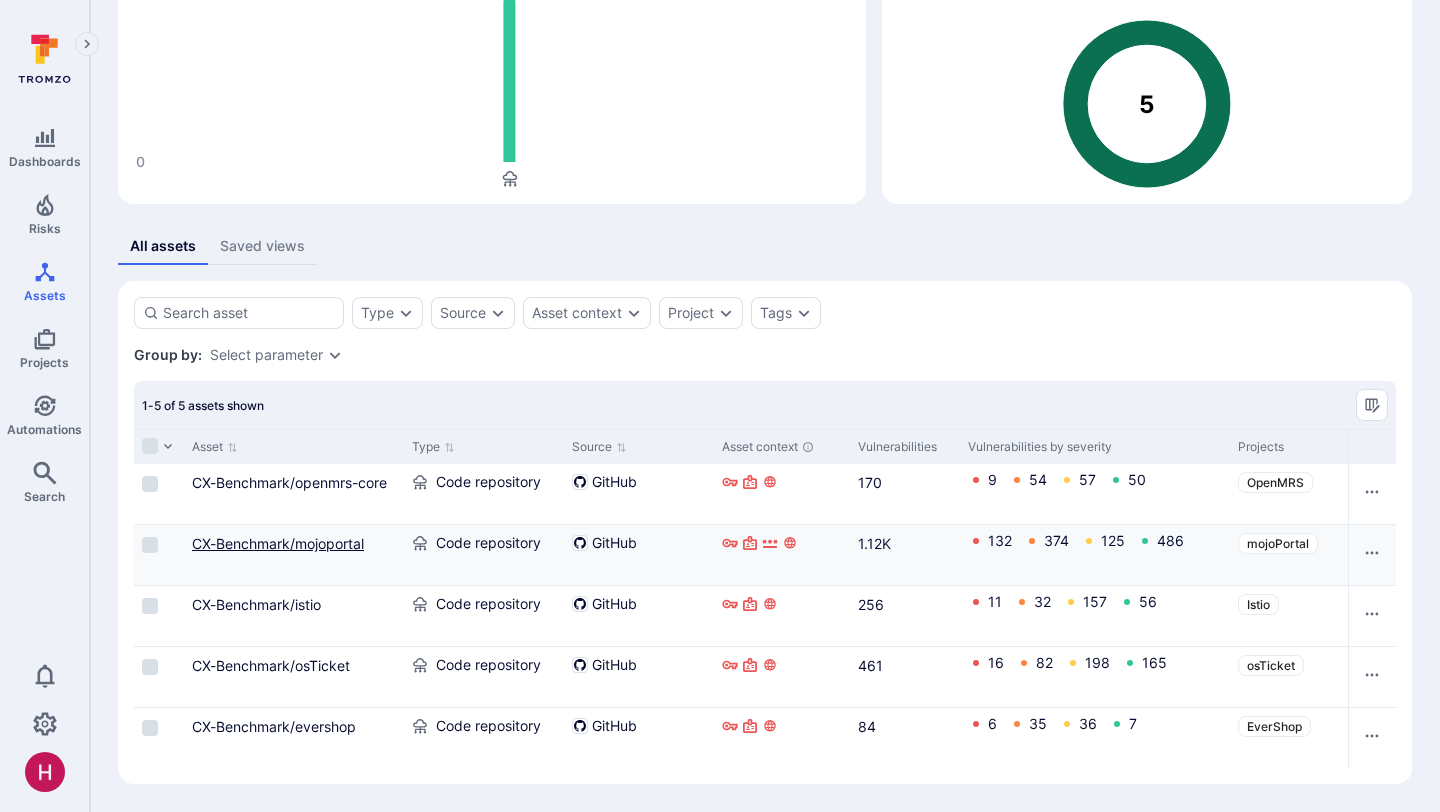click on "CX-Benchmark/mojoportal" at bounding box center [278, 543] 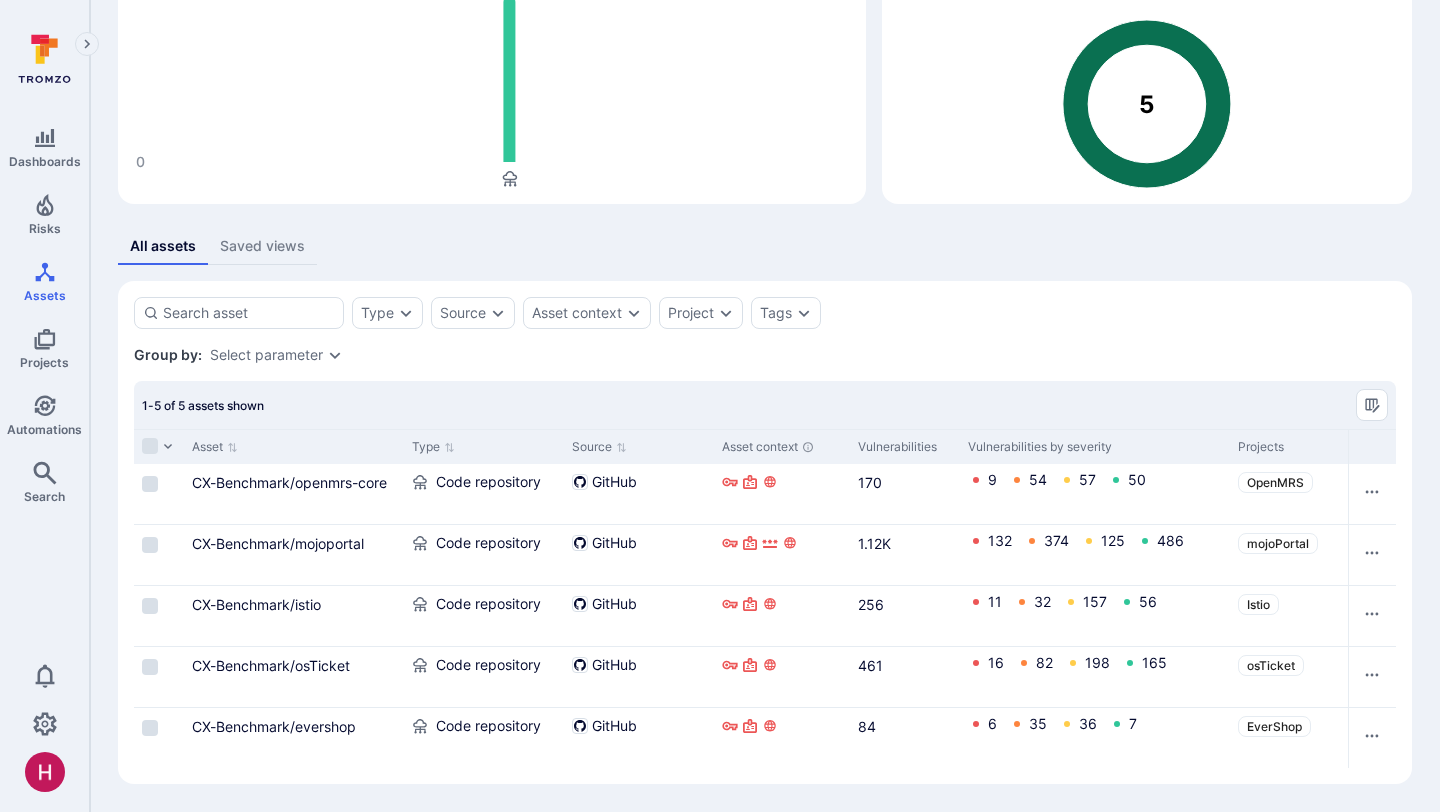 scroll, scrollTop: 0, scrollLeft: 0, axis: both 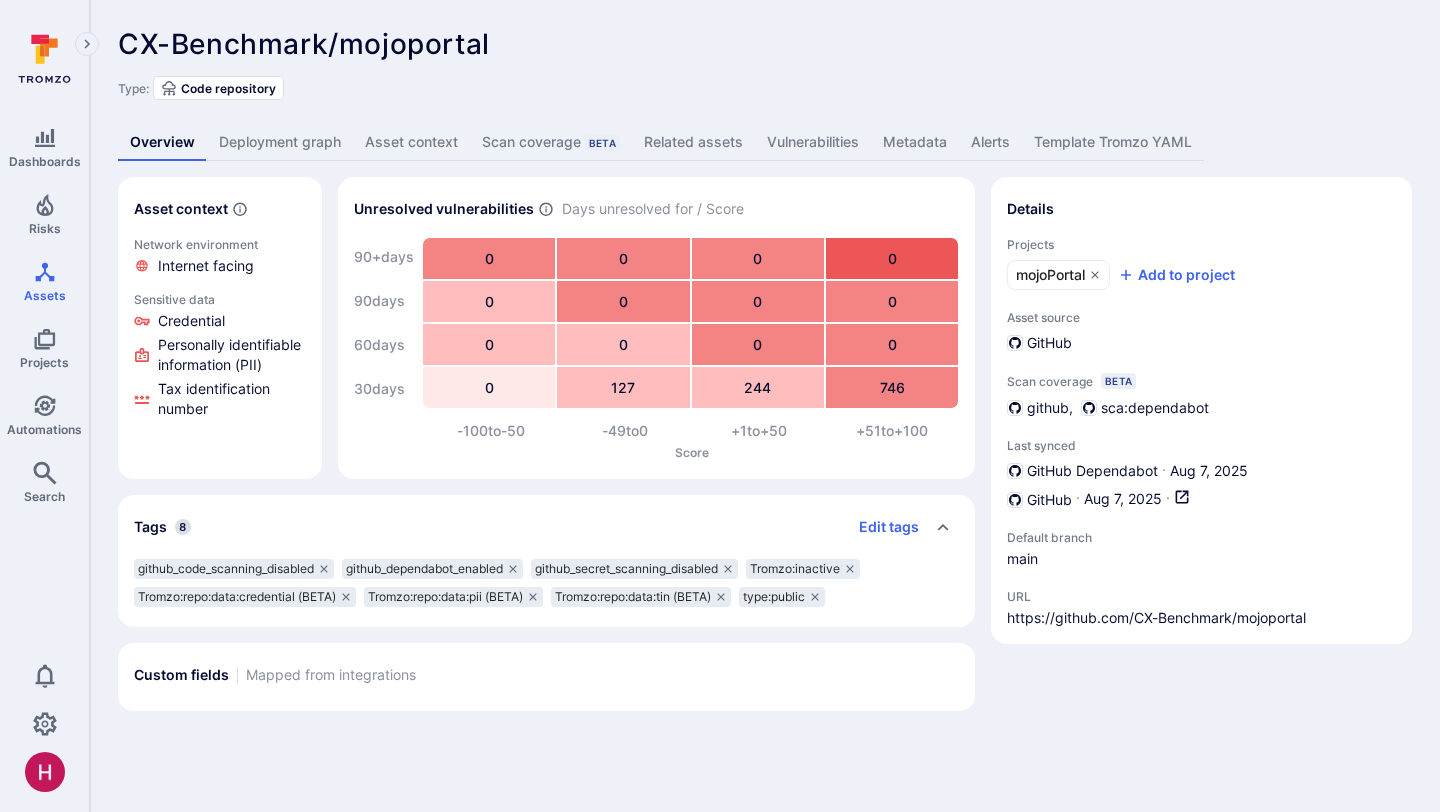 click on "Deployment graph" at bounding box center [280, 142] 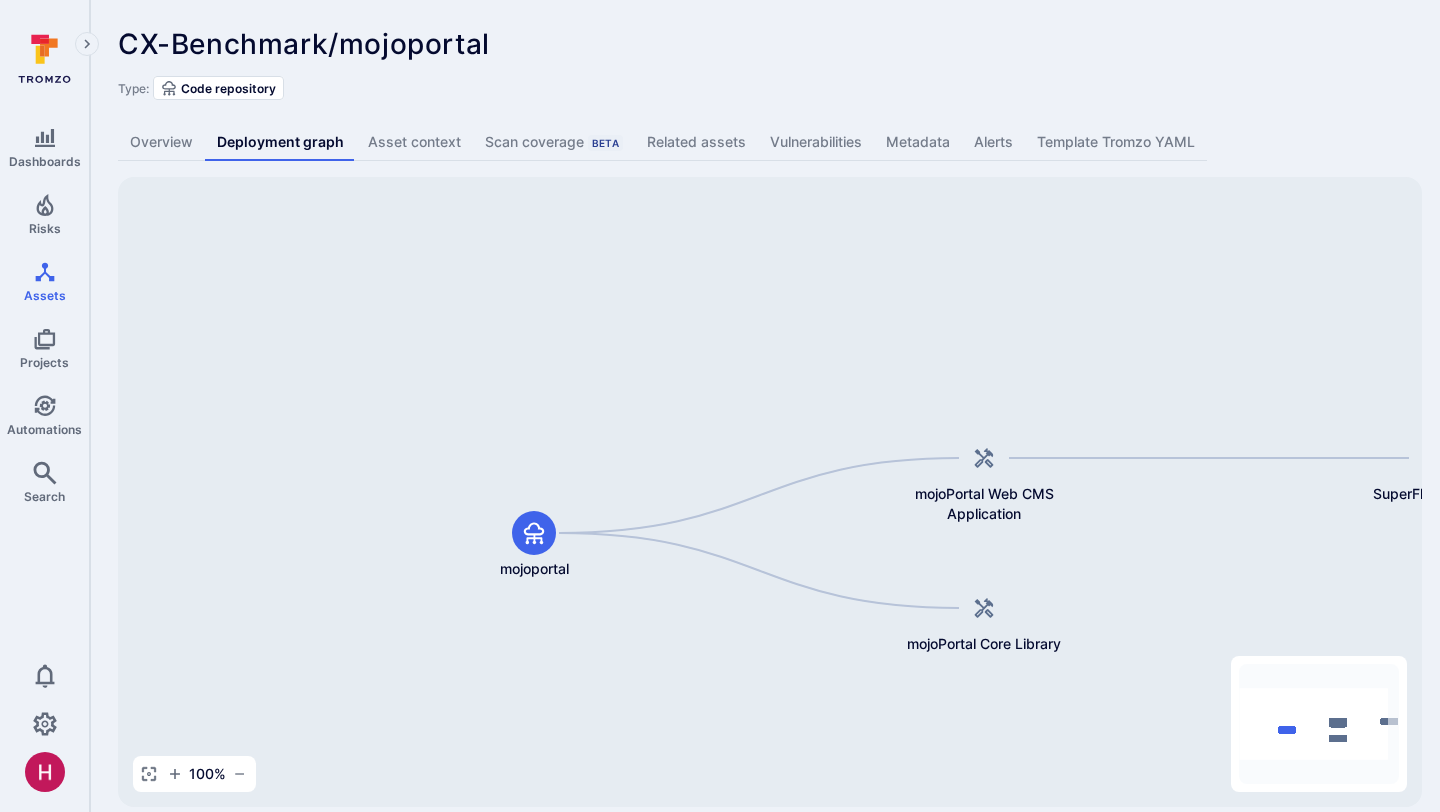 drag, startPoint x: 1226, startPoint y: 433, endPoint x: 1439, endPoint y: 486, distance: 219.49487 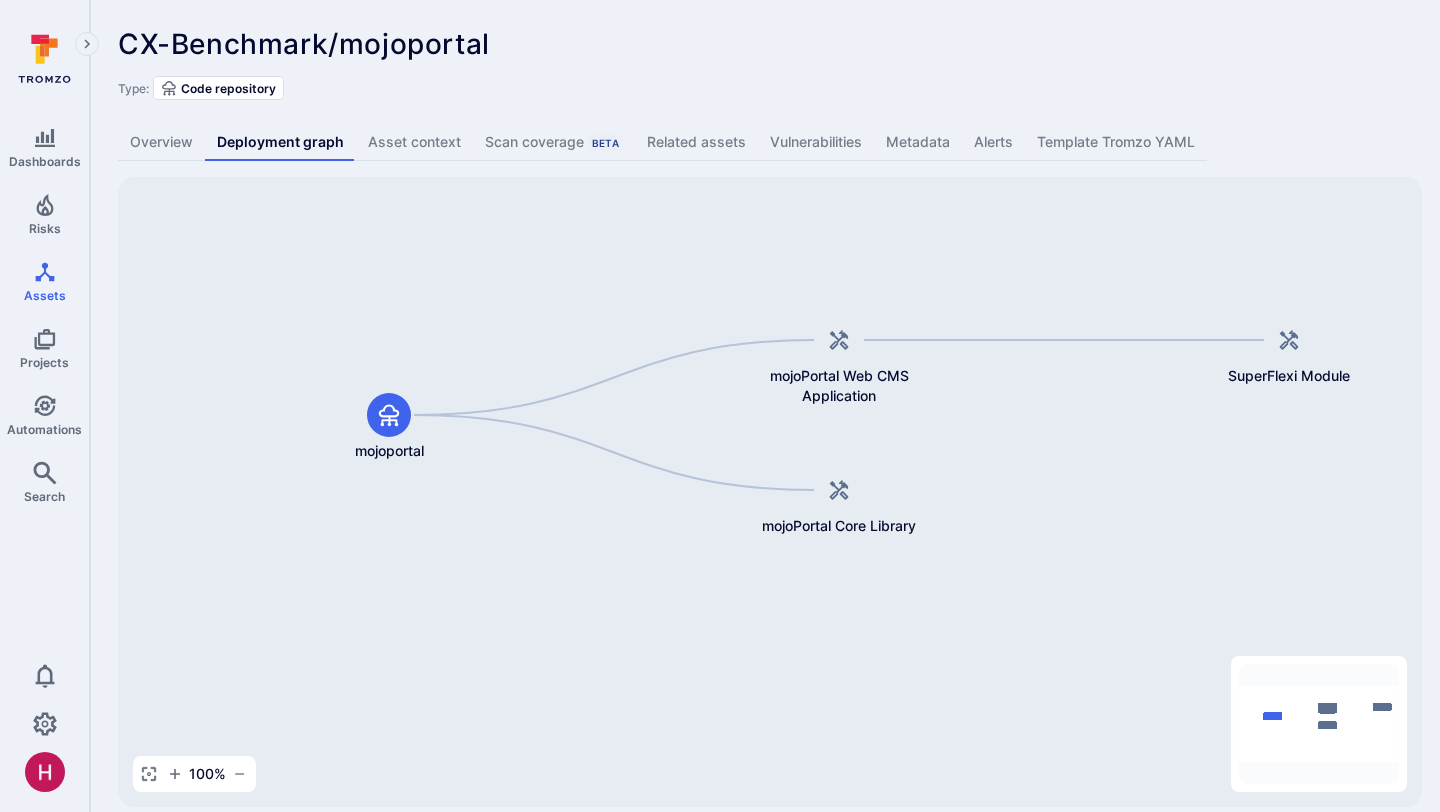 drag, startPoint x: 1156, startPoint y: 411, endPoint x: 1003, endPoint y: 281, distance: 200.77101 